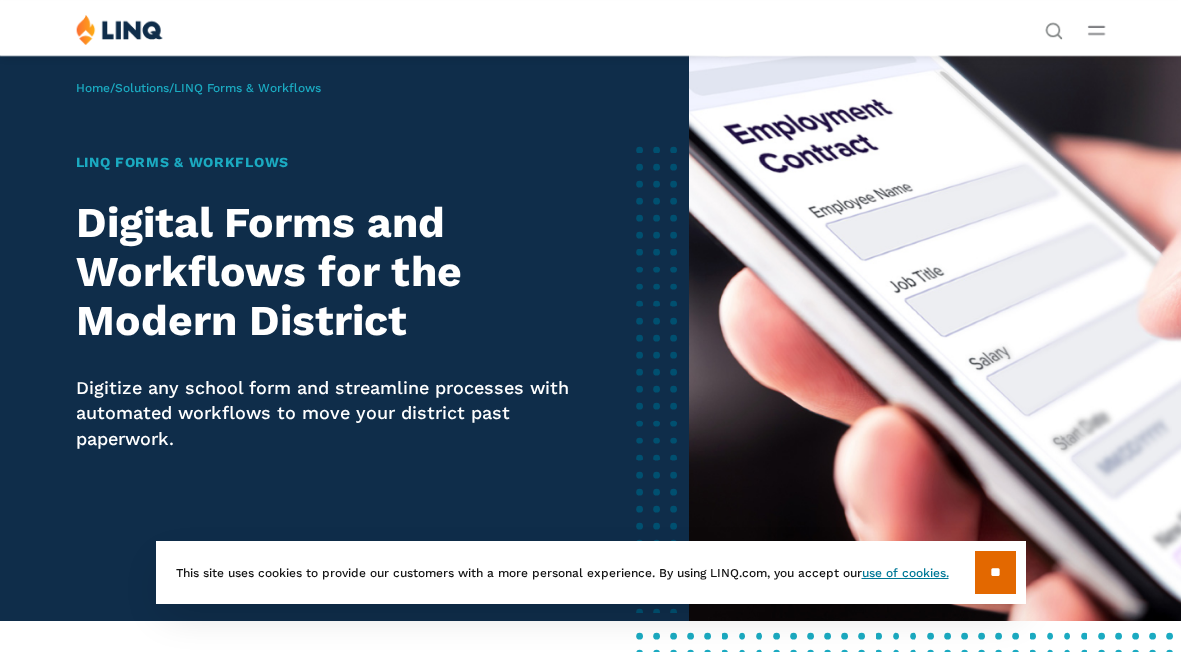 scroll, scrollTop: 0, scrollLeft: 0, axis: both 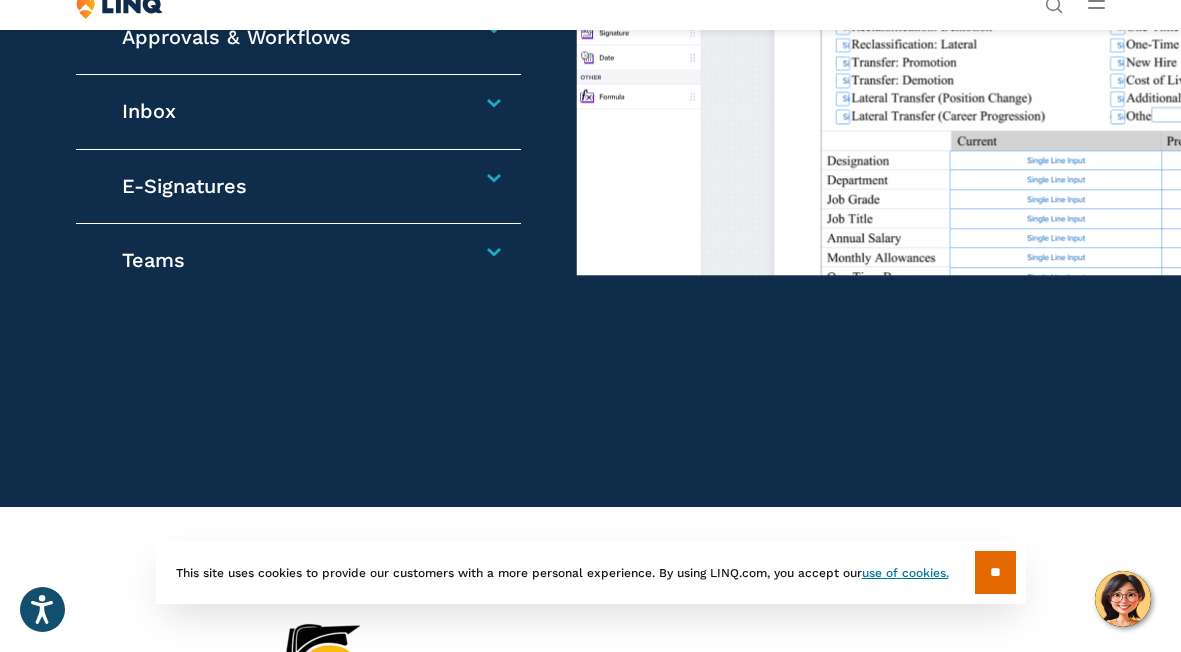 click on "Inbox
Receive, manage, and respond to communications in one centralized location. Easily organize messages and tasks to help improve productivity and collaboration." at bounding box center (299, 112) 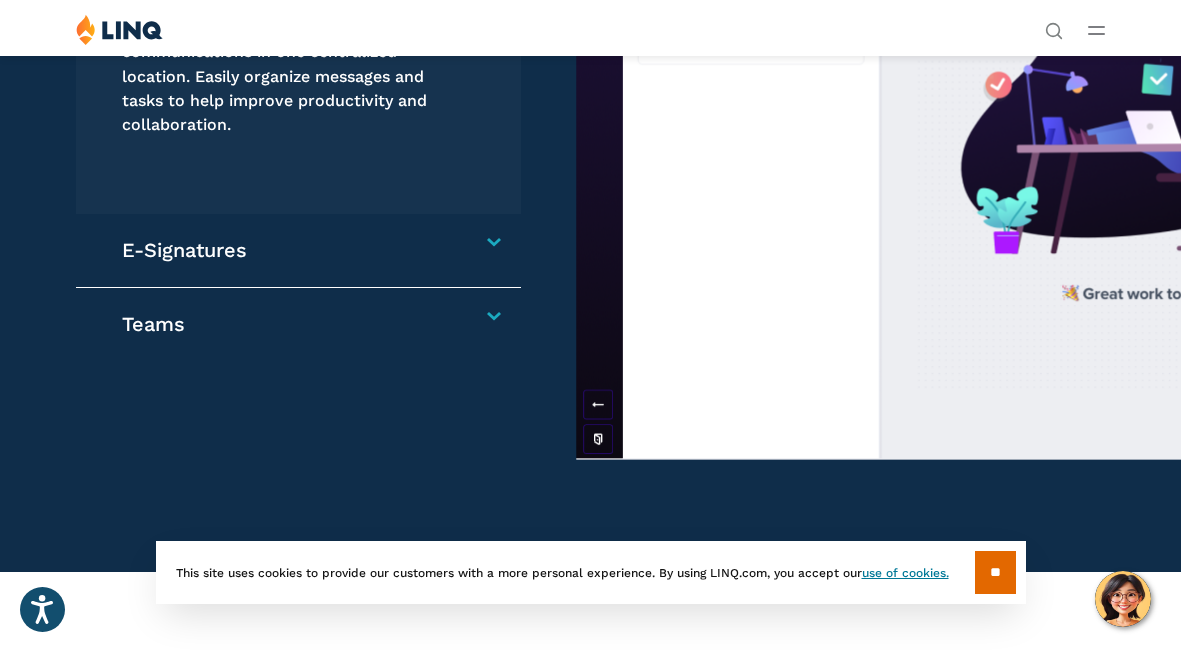 scroll, scrollTop: 1540, scrollLeft: 0, axis: vertical 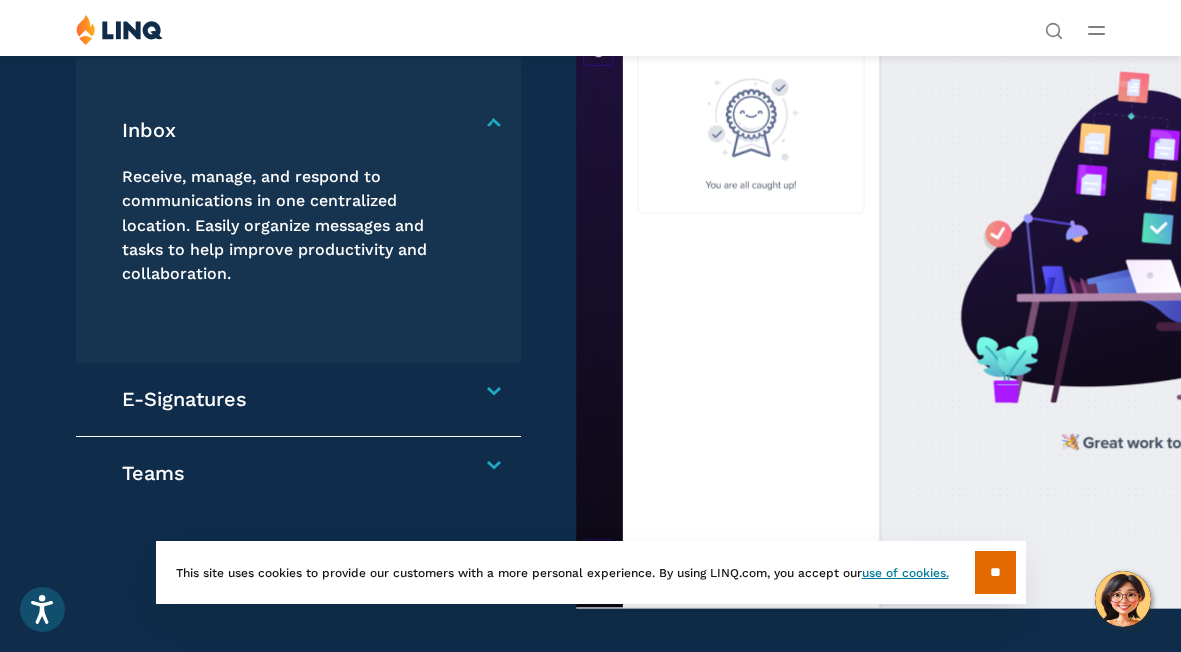 click on "**" at bounding box center (995, 572) 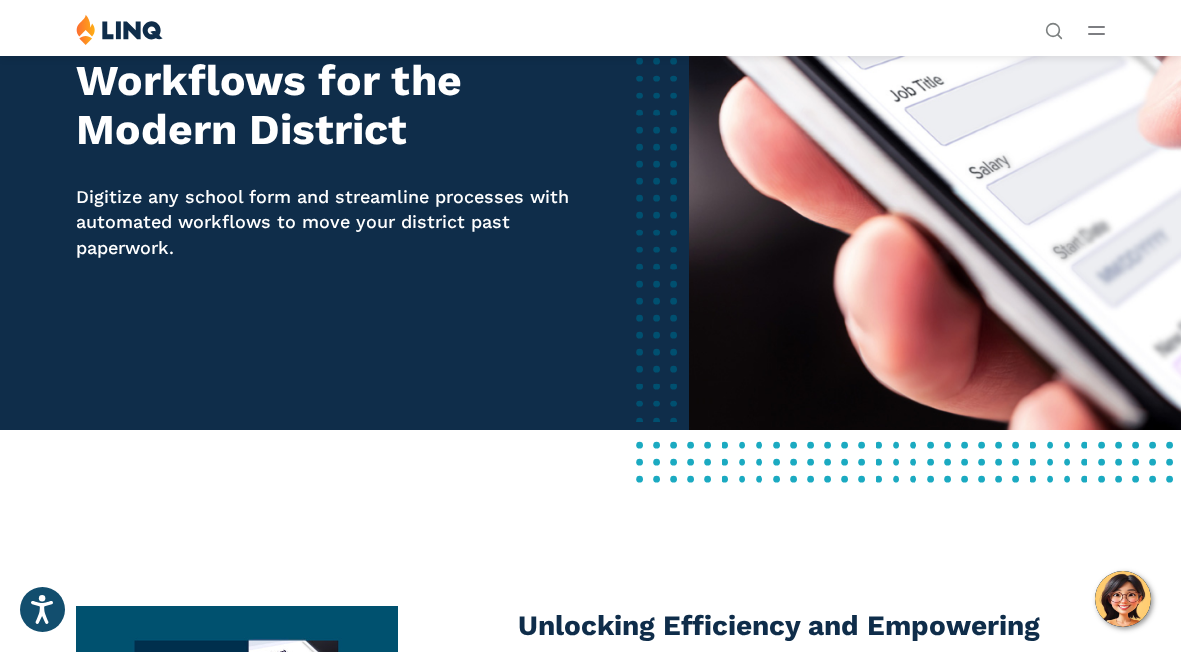 scroll, scrollTop: 0, scrollLeft: 0, axis: both 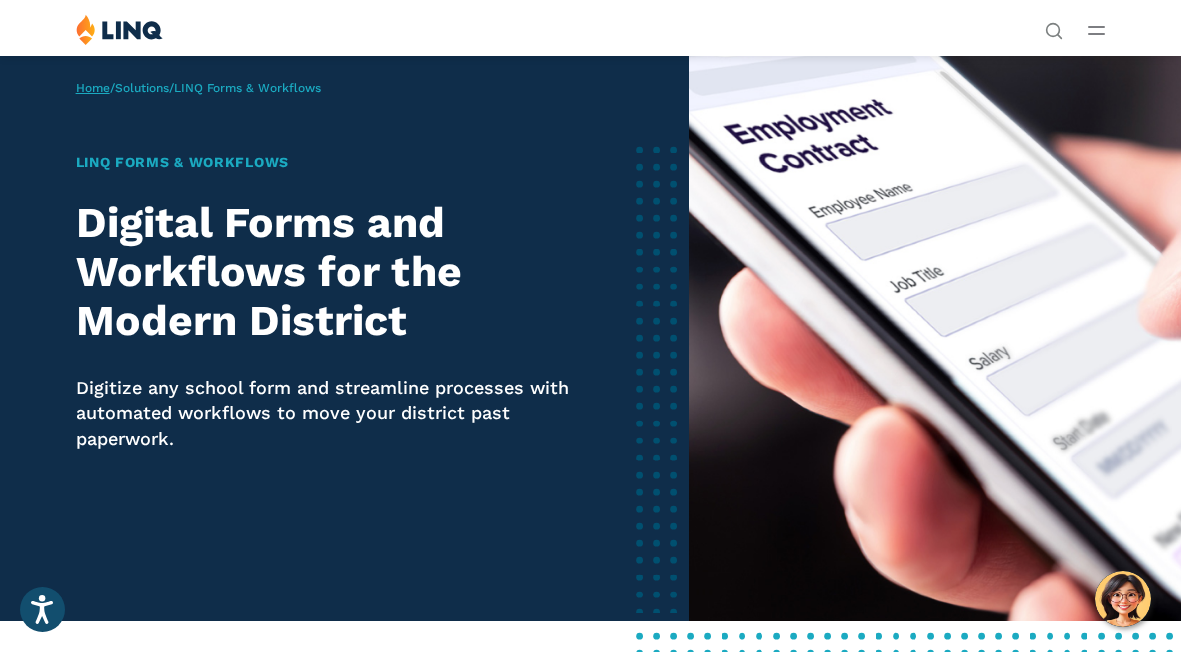 click on "Home" at bounding box center (93, 88) 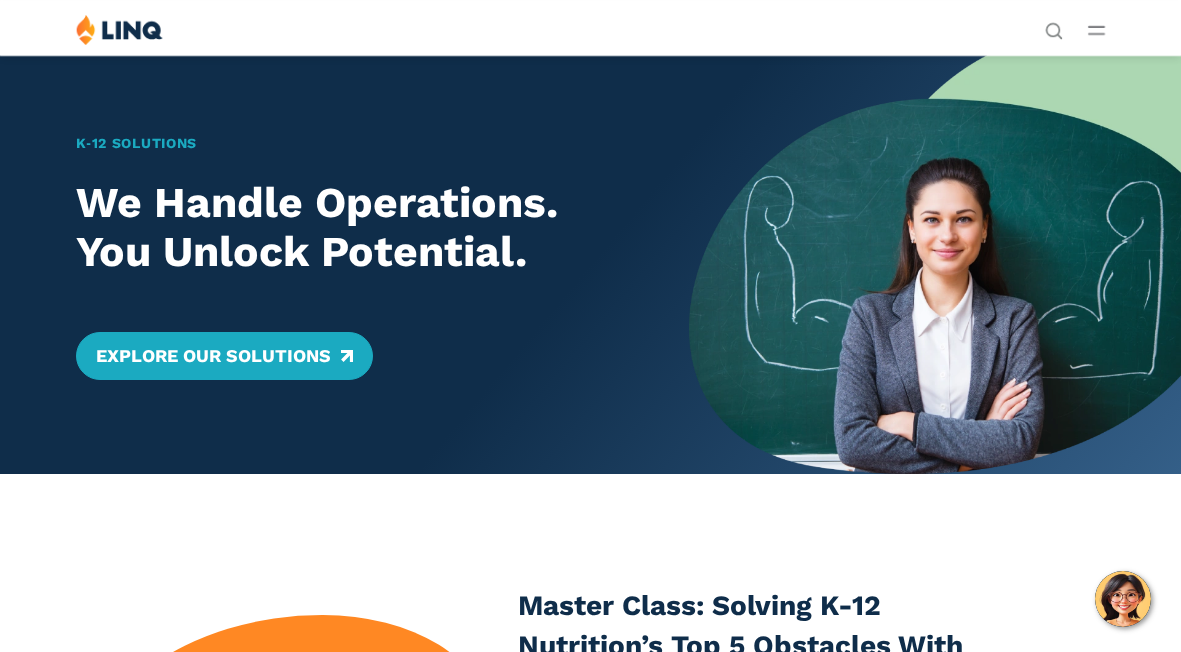 scroll, scrollTop: 0, scrollLeft: 0, axis: both 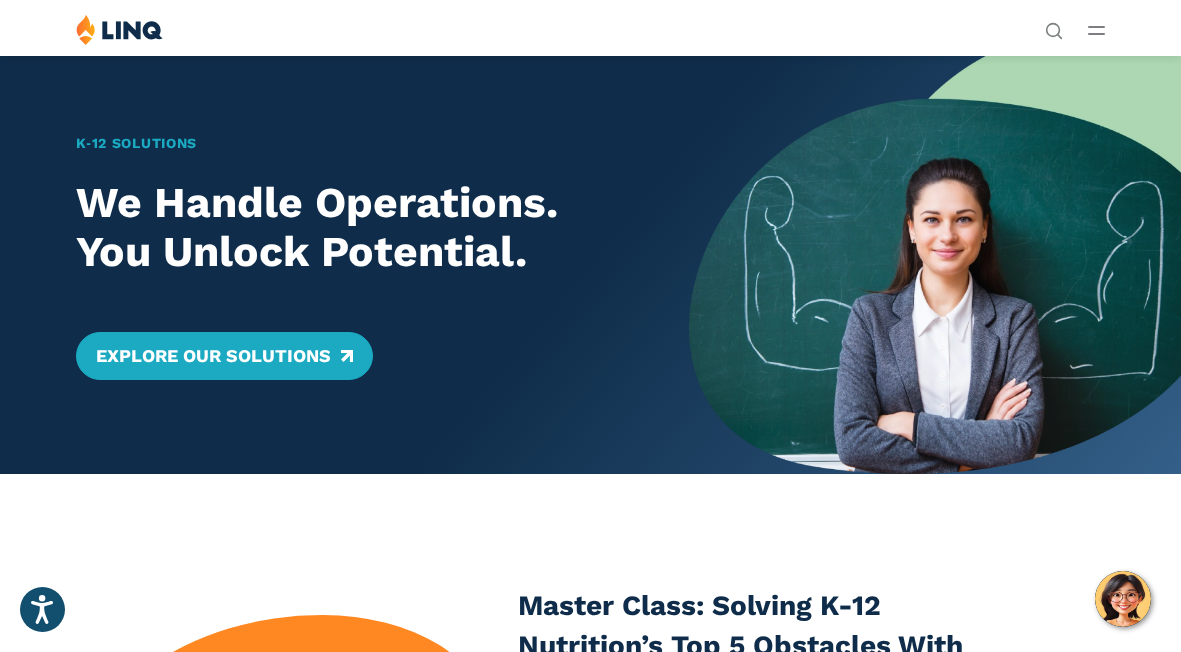 click on "Solutions
Nutrition Overview
NEW  School Nutrition Suite
School Nutrition
State Nutrition
State S-EBT Programs
Payments Overview
Education Resource Planning (ERP) Overview
Finance & Accounting
HR & Payroll
Purchasing
Warehouse Management (WHS)
Reporting & Compliance
Forms & Workflows Overview
Solutions for... Superintendents
Technology Directors
Finance & Business Operations Leaders
Human Resources Leaders
Nutrition Leaders
State Education Agencies
Experience
Resources Resource Library
Blog
Guide
Report
Video
Infographic
Case Study
Worksheet
Webinar
Toolkit
Other
Company Overview
Why LINQ?
Careers
Leadership
Events
News
Contact
Legal
Privacy Policy
Request a Demo
Support
Login
Privacy Policy
Legal" at bounding box center [590, 33] 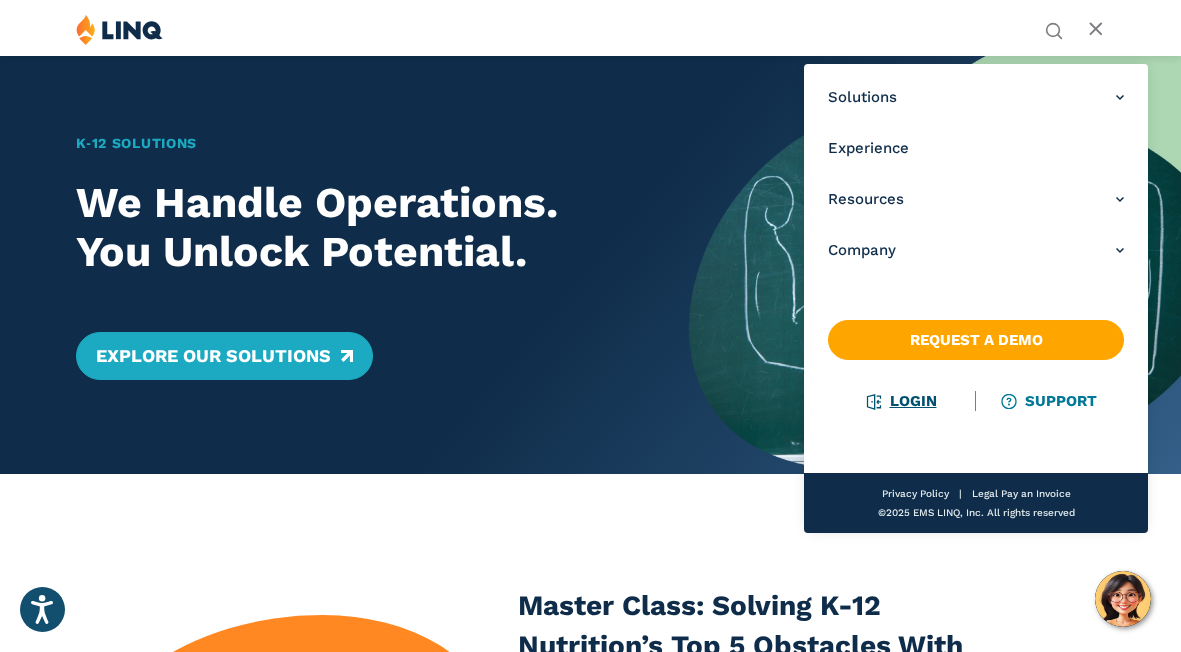 click on "Login" at bounding box center [901, 401] 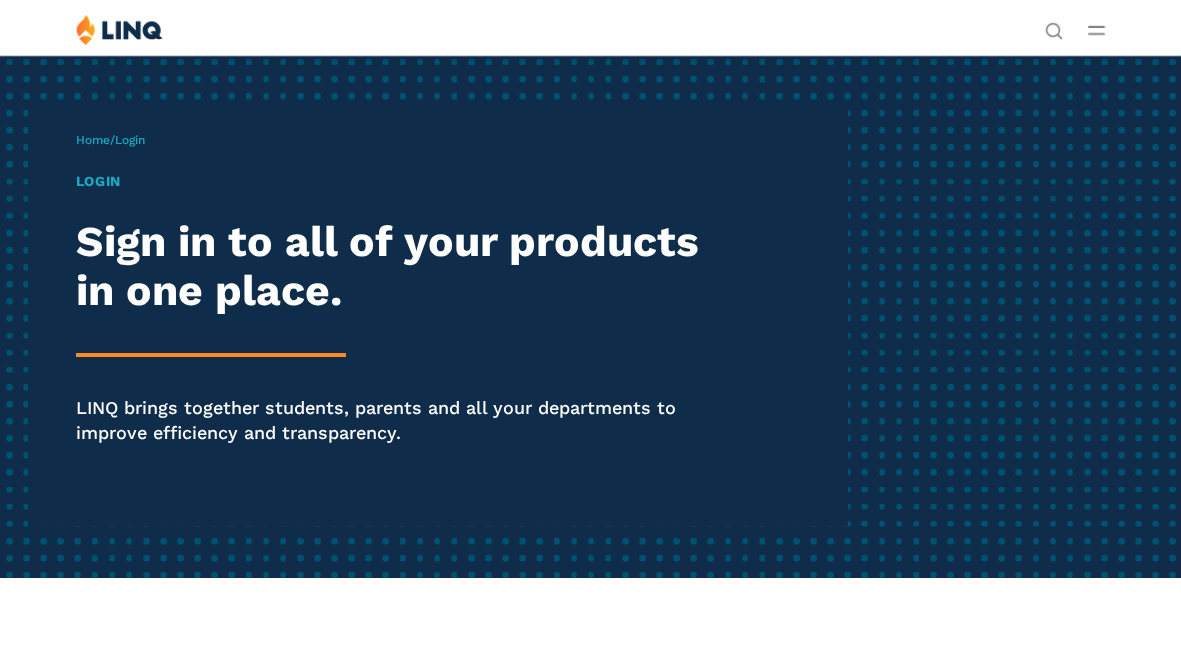 scroll, scrollTop: 0, scrollLeft: 0, axis: both 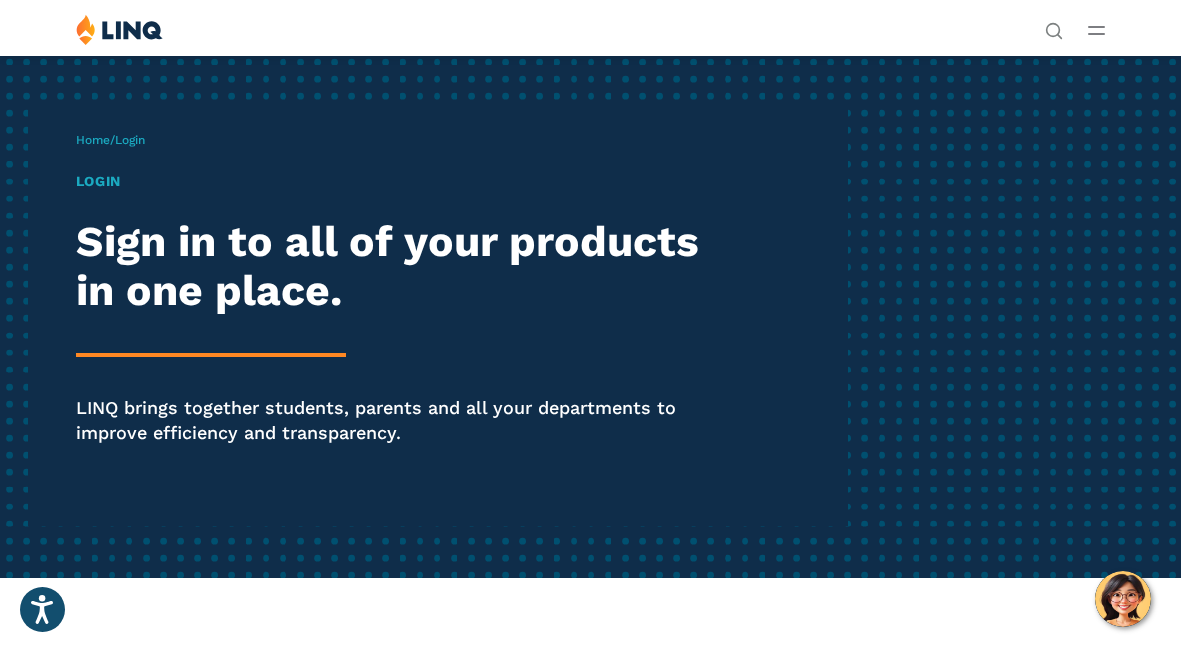 click on "Login" at bounding box center [400, 181] 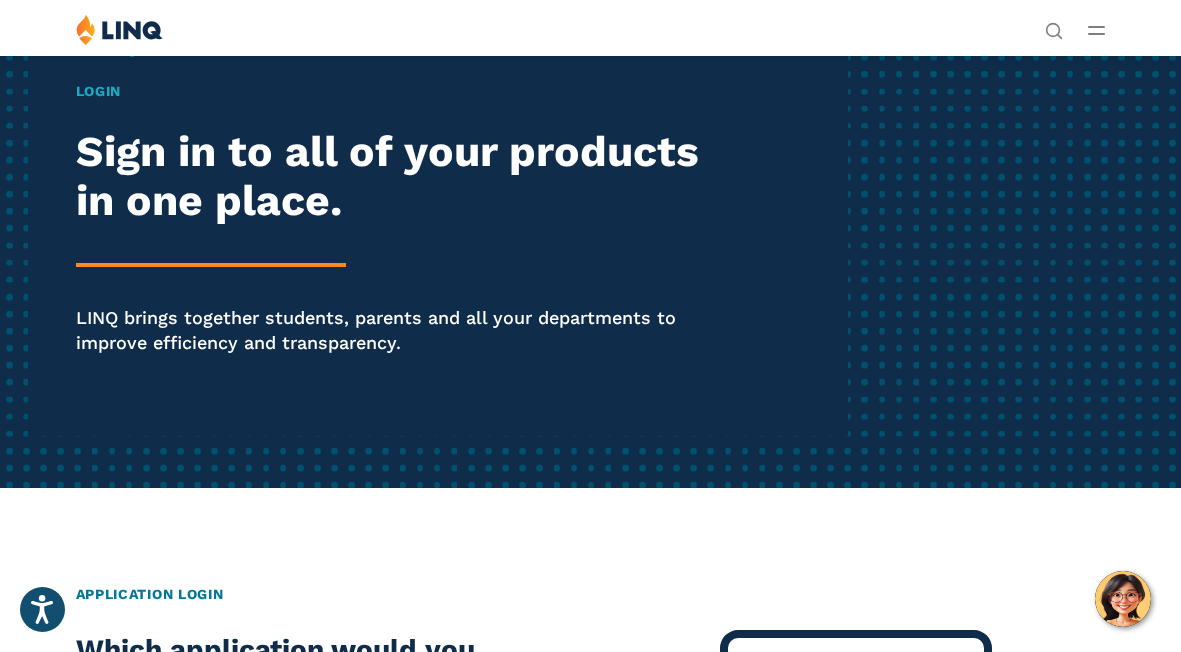 scroll, scrollTop: 0, scrollLeft: 0, axis: both 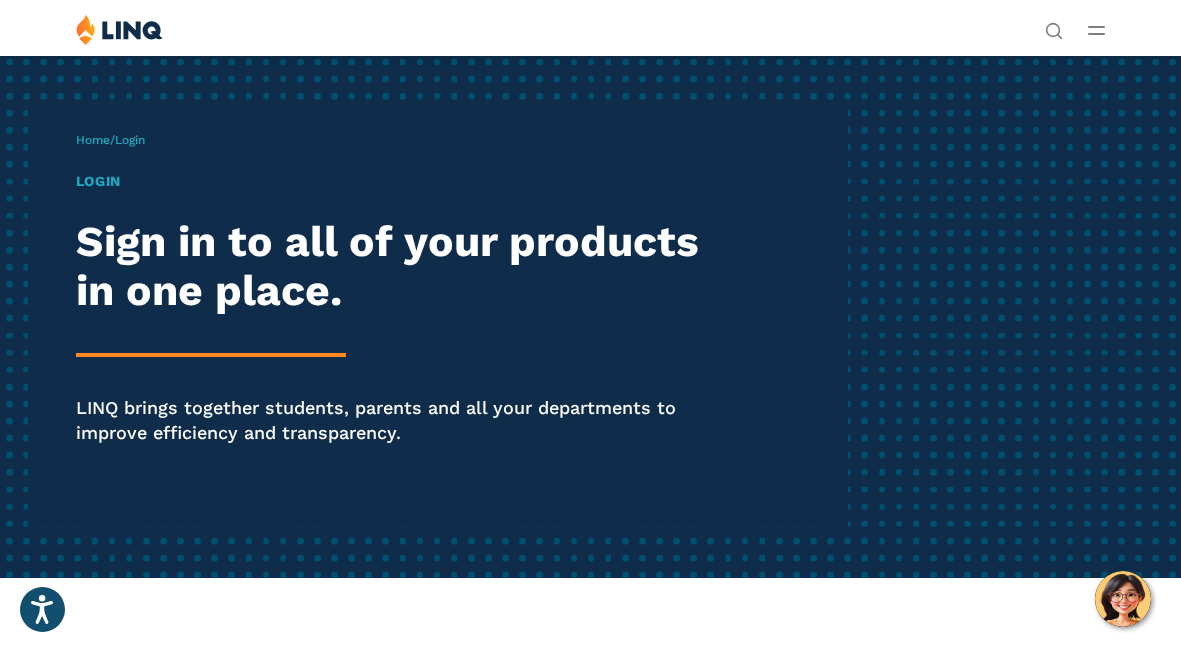 click on "Login" at bounding box center (400, 181) 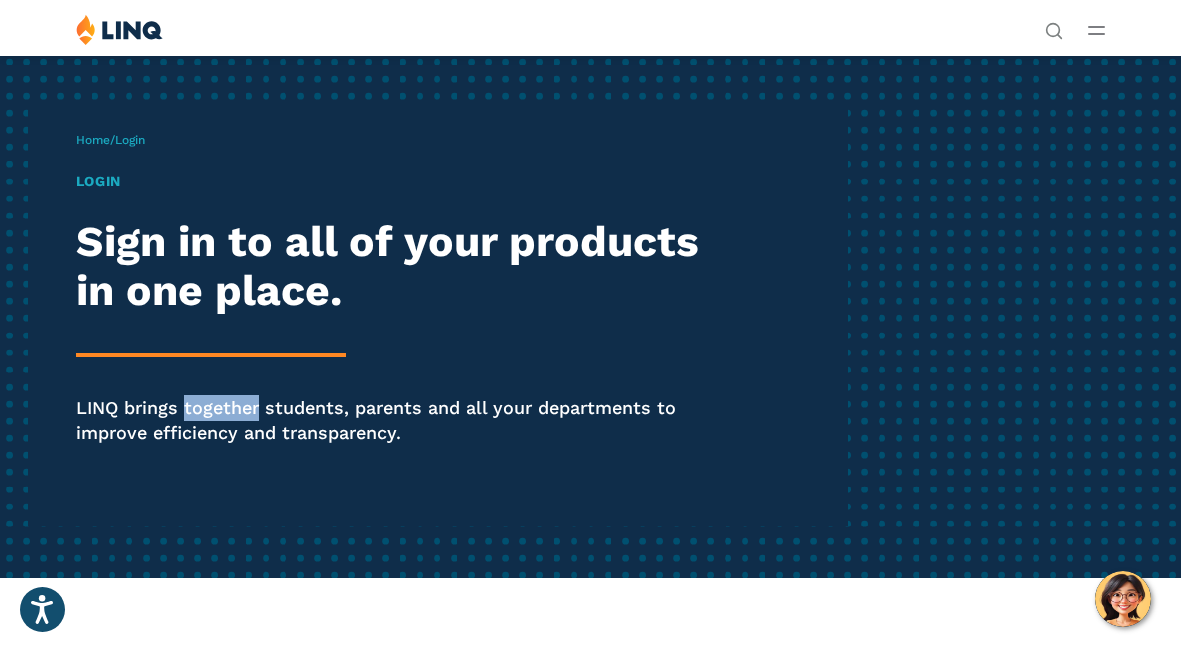 drag, startPoint x: 243, startPoint y: 368, endPoint x: 495, endPoint y: 338, distance: 253.77943 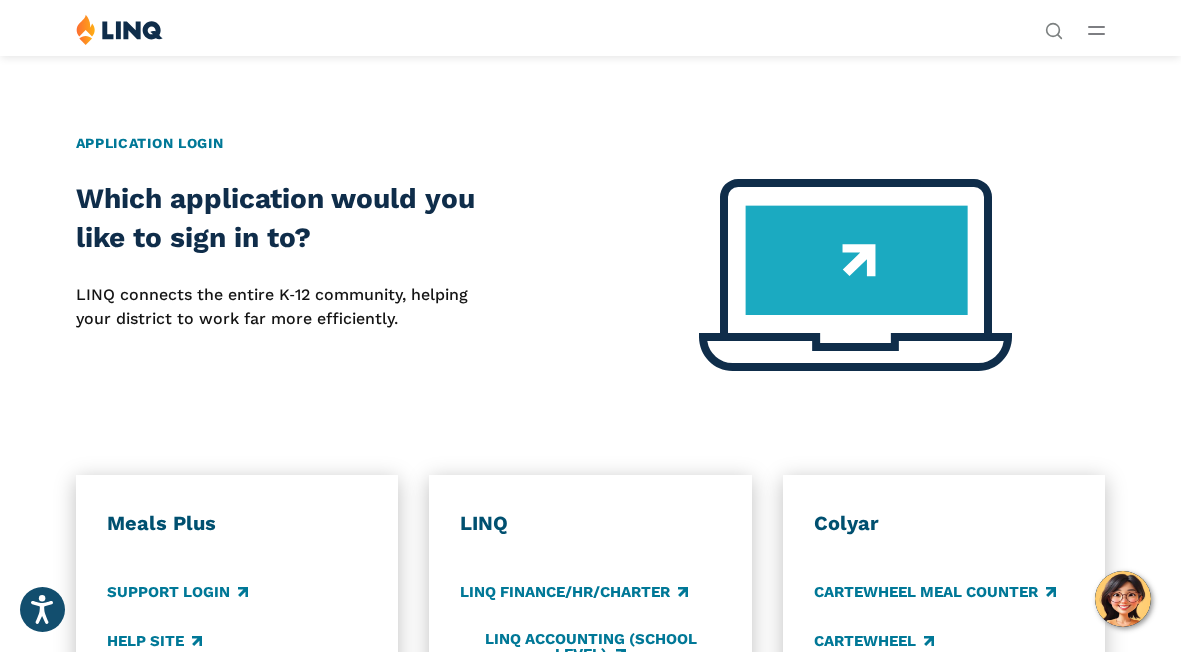 scroll, scrollTop: 535, scrollLeft: 0, axis: vertical 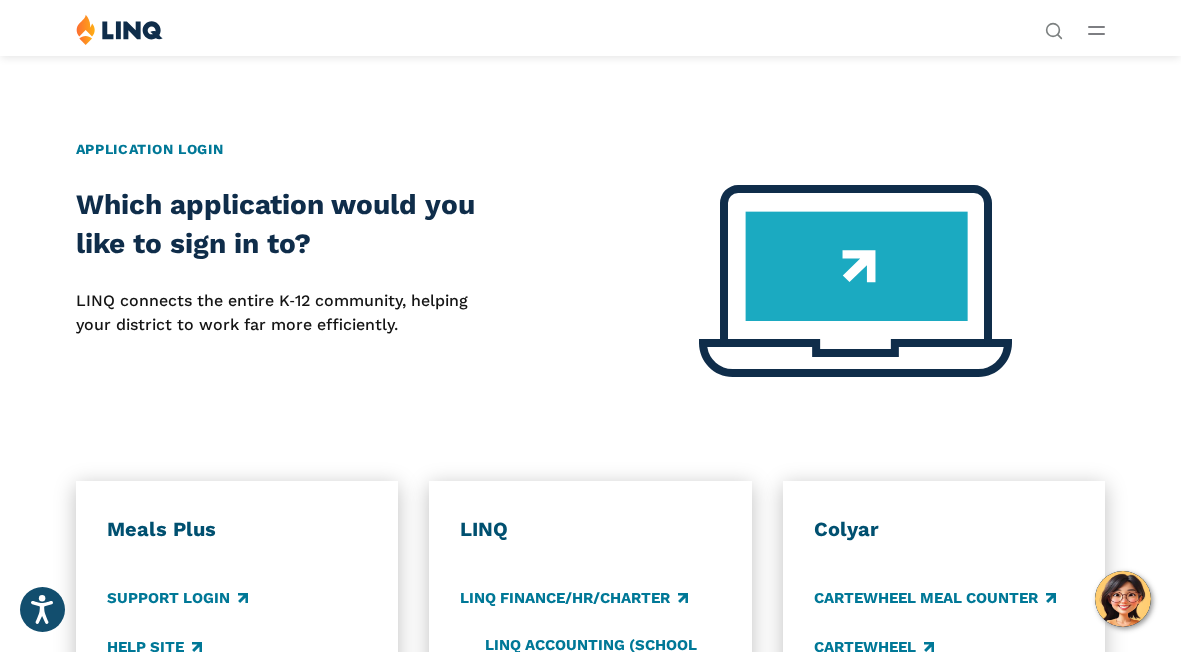 click at bounding box center (855, 281) 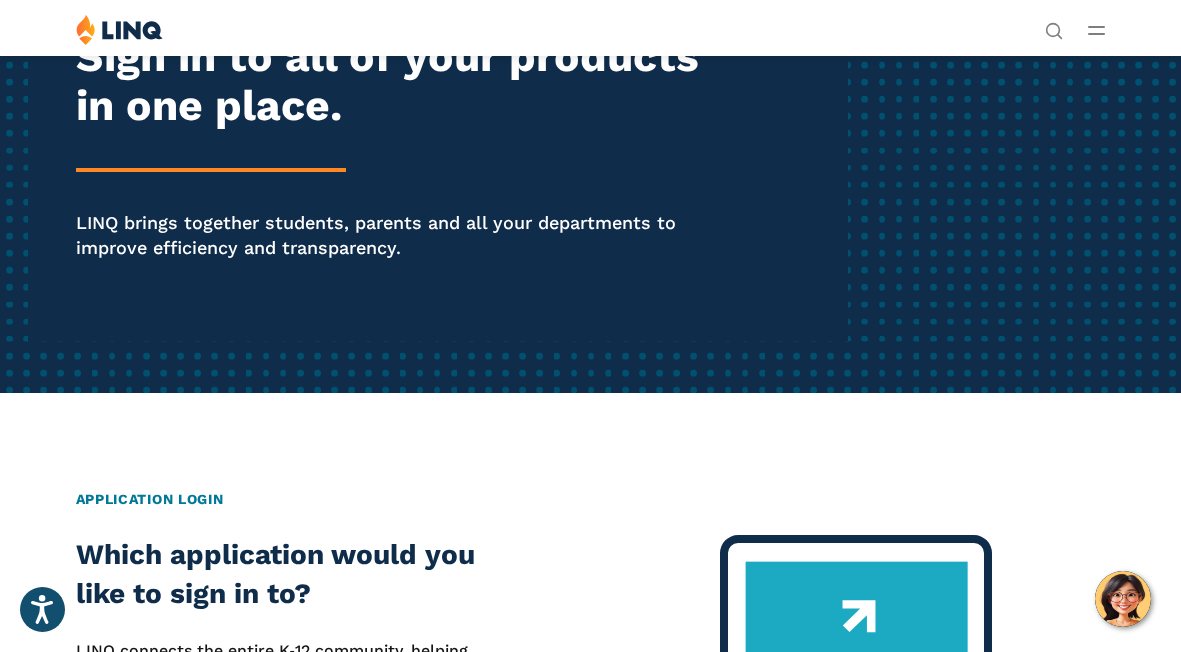 scroll, scrollTop: 0, scrollLeft: 0, axis: both 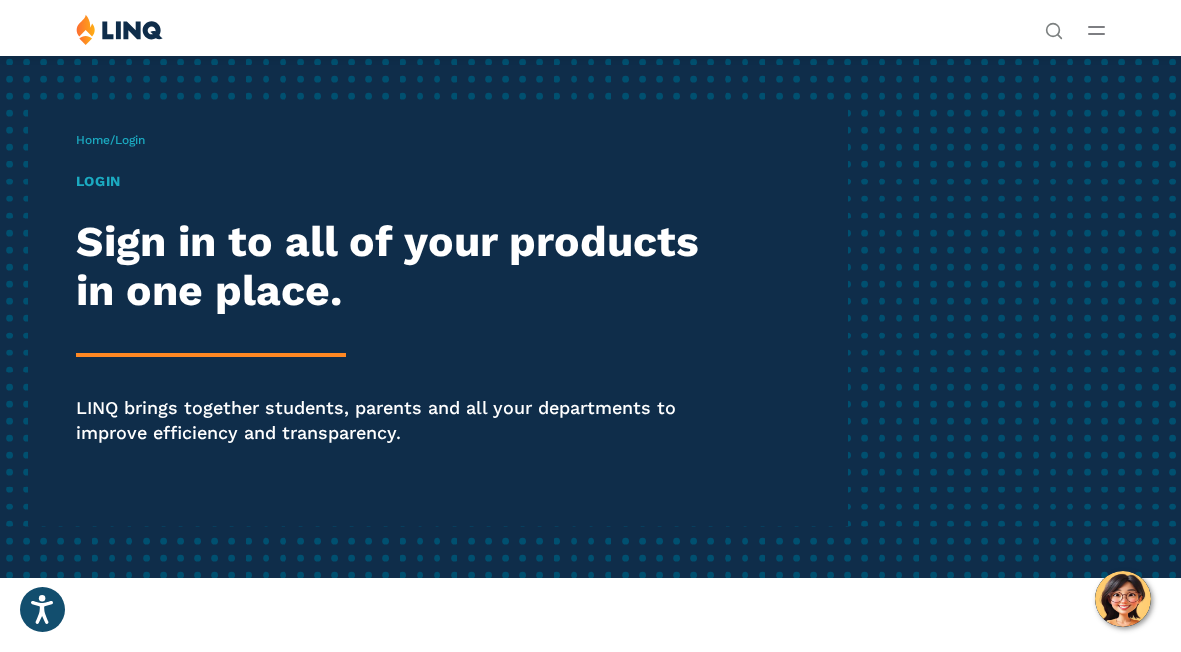 click on "Login" at bounding box center (400, 181) 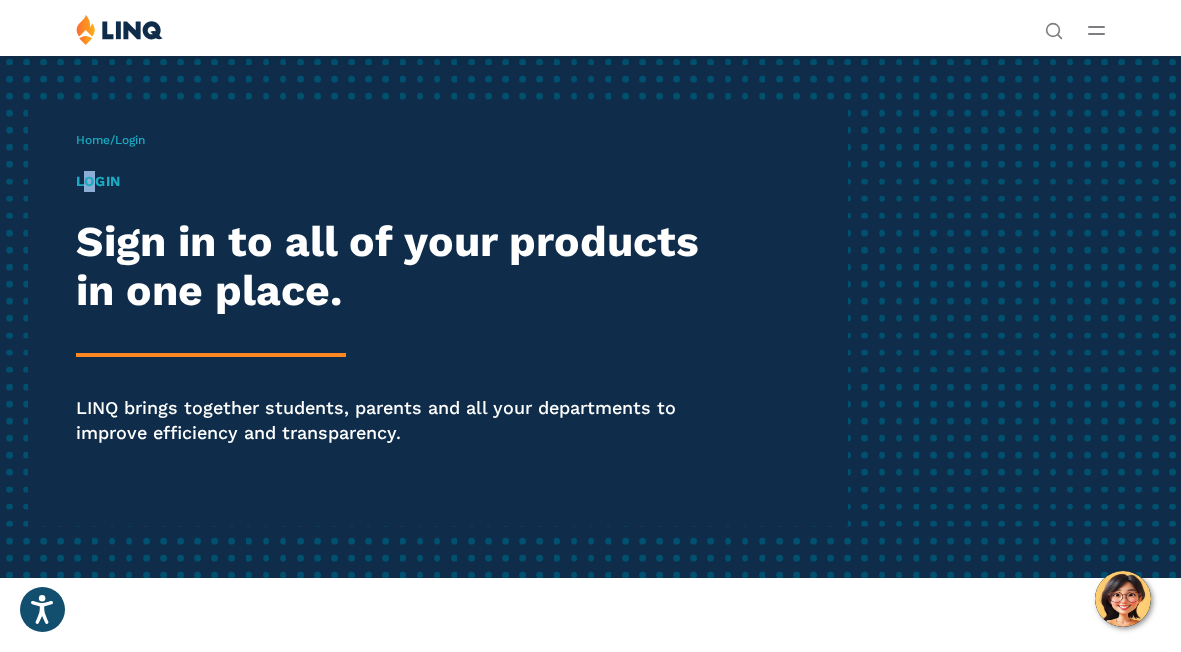 click on "Login" at bounding box center (400, 181) 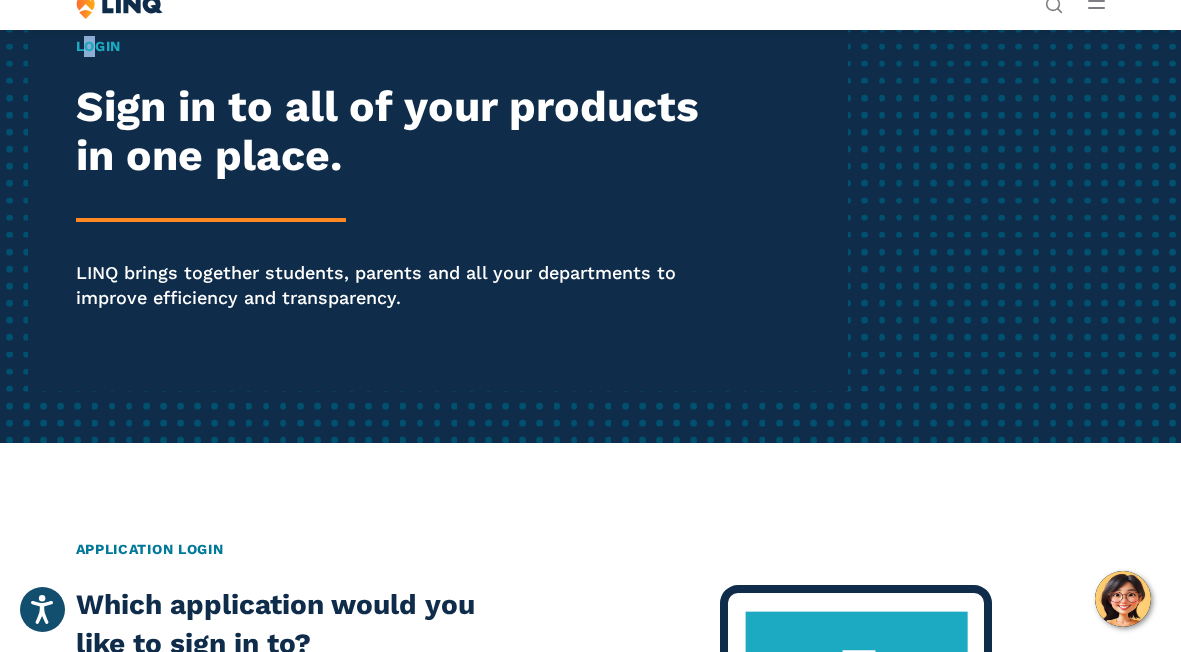 click on "Login
Sign in to all of your products in one place.
LINQ brings together students, parents and all your departments to improve efficiency and transparency." at bounding box center (400, 201) 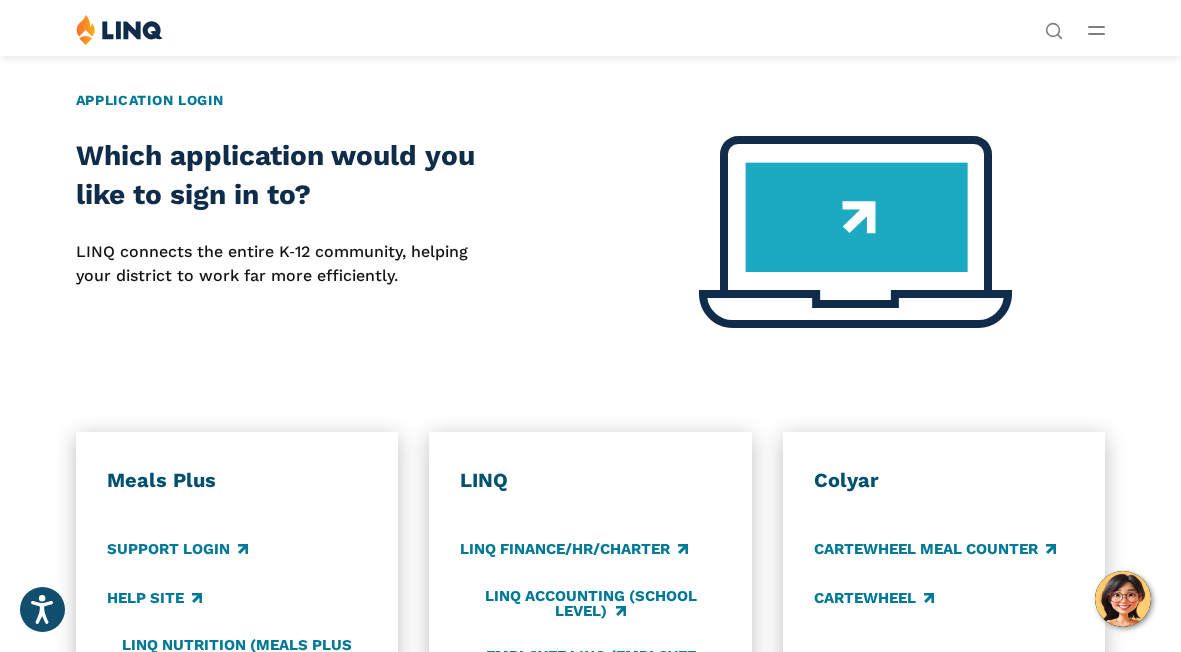 scroll, scrollTop: 583, scrollLeft: 0, axis: vertical 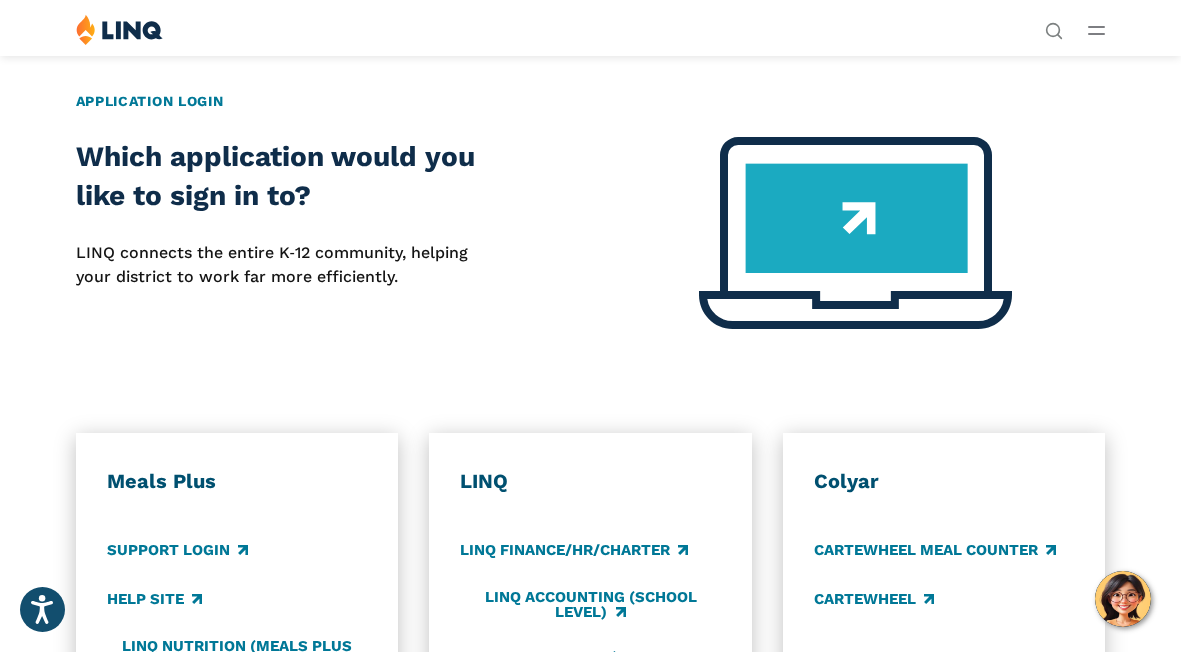 click on "Application Login" at bounding box center (591, 101) 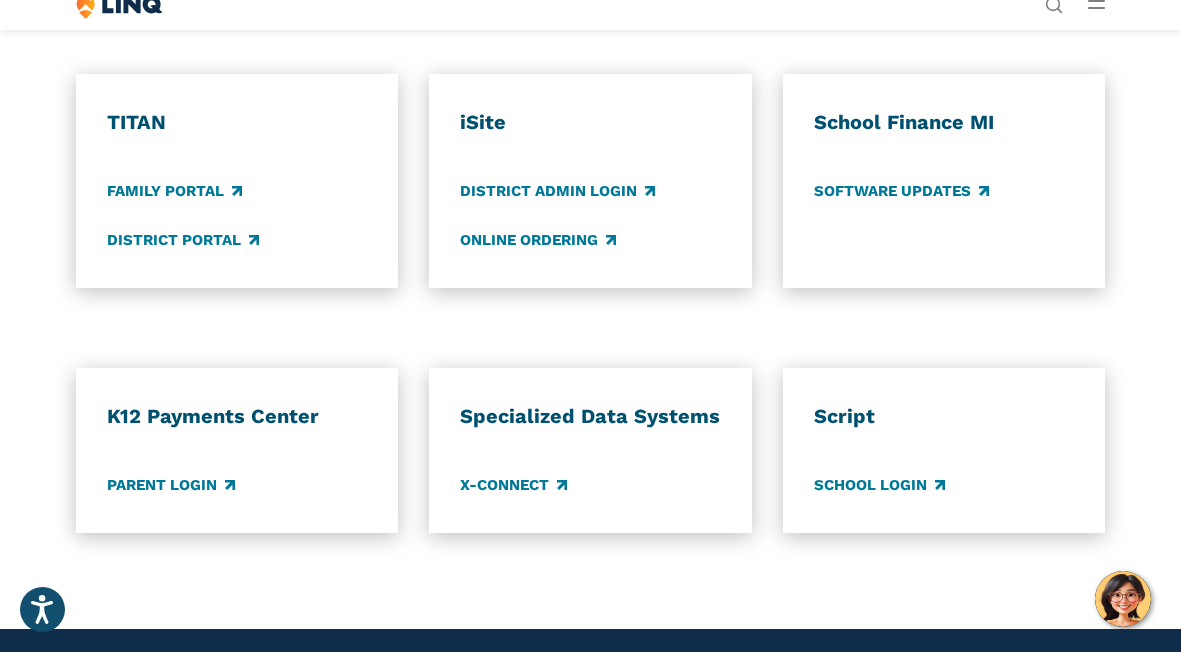 scroll, scrollTop: 1367, scrollLeft: 0, axis: vertical 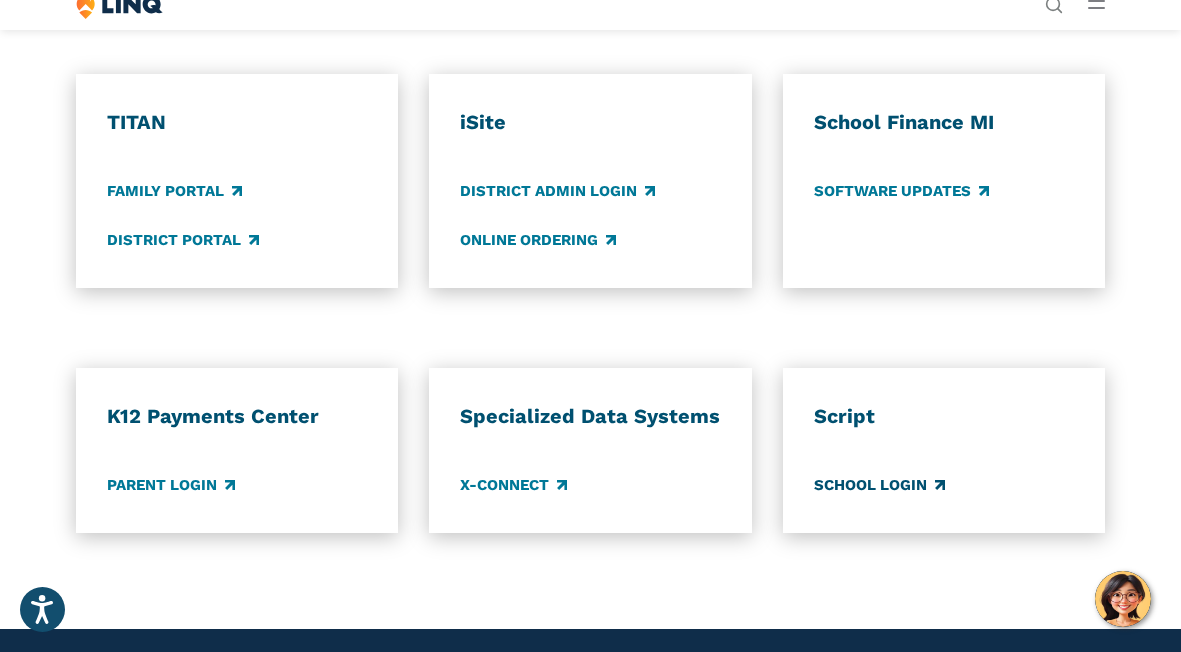 click on "School Login" at bounding box center (879, 486) 